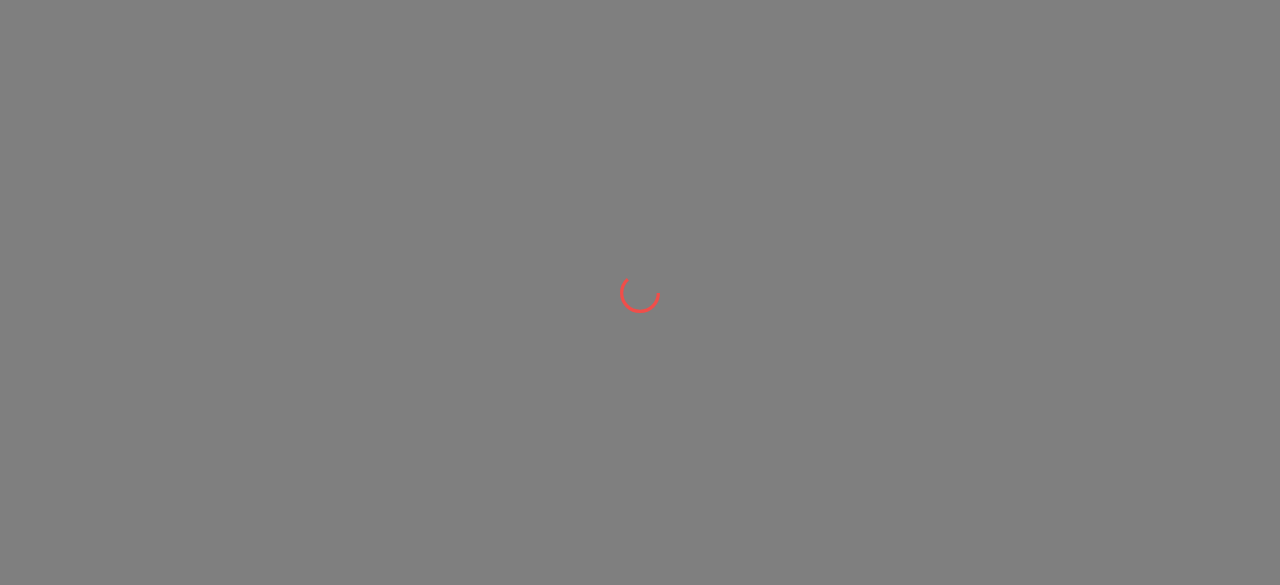 scroll, scrollTop: 0, scrollLeft: 0, axis: both 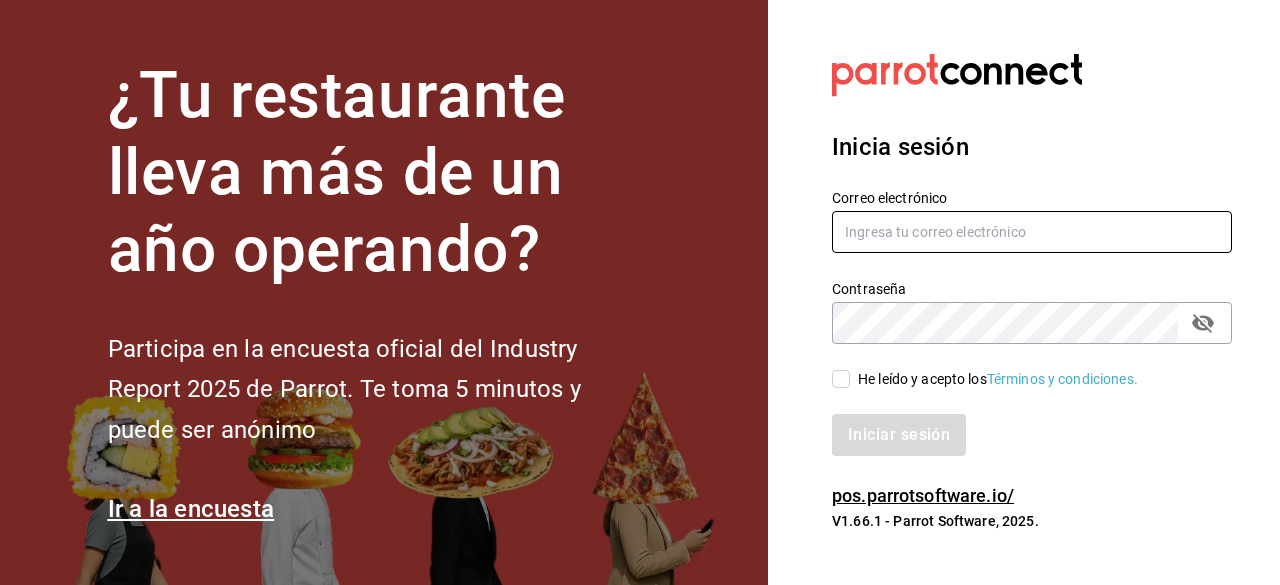 click at bounding box center [1032, 232] 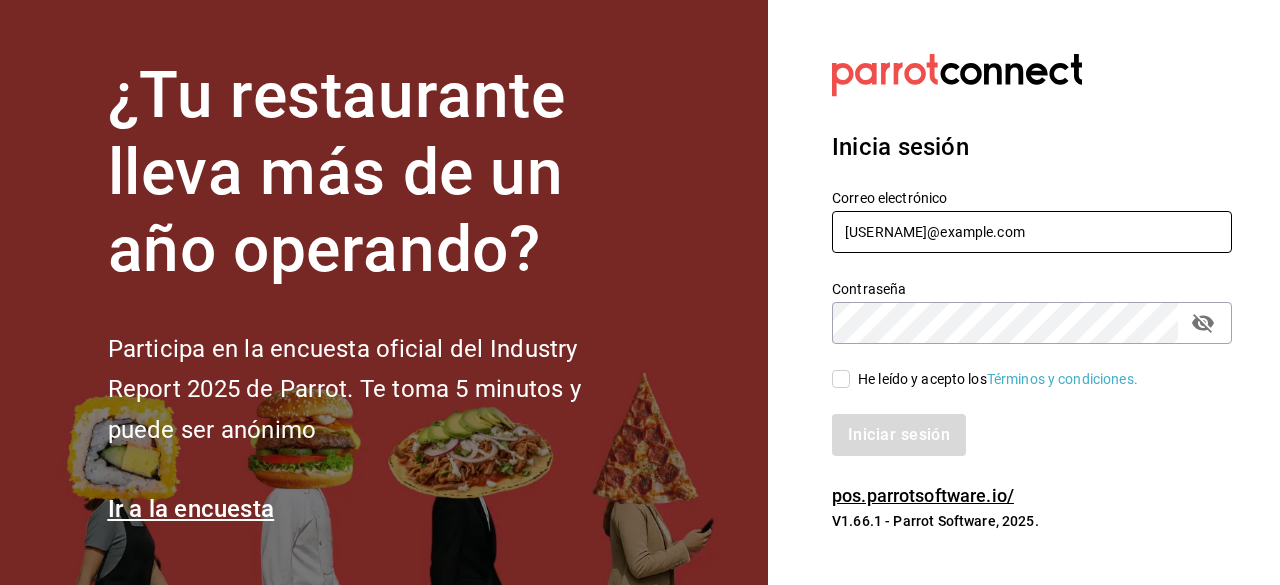 type on "checosgrill2016@gmail.com" 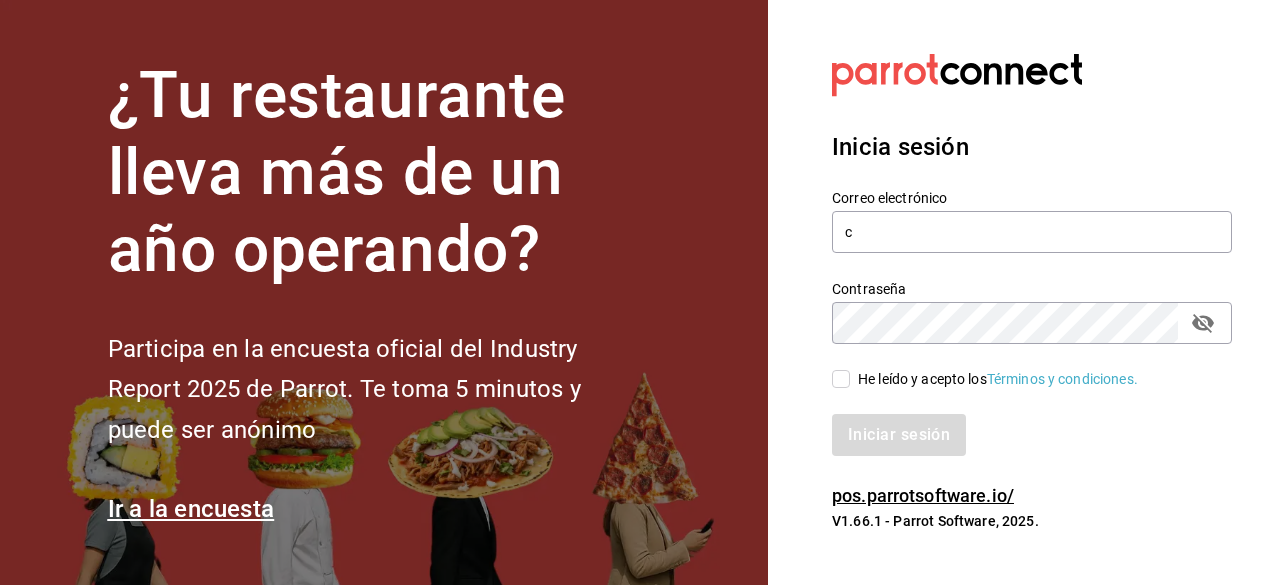 scroll, scrollTop: 0, scrollLeft: 0, axis: both 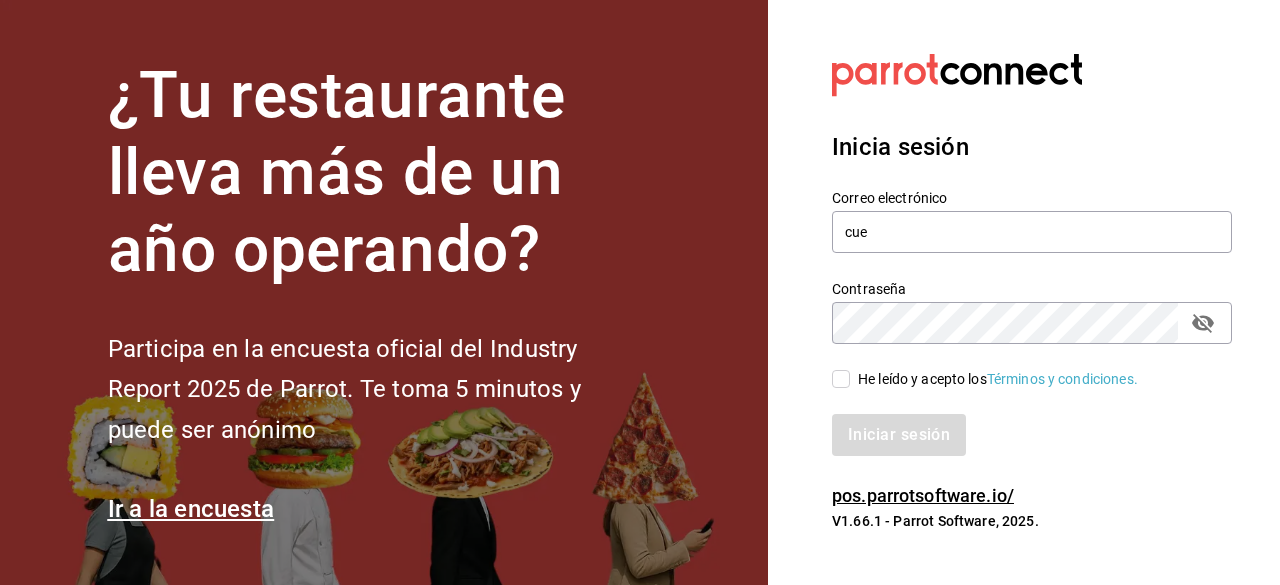 type on "cue" 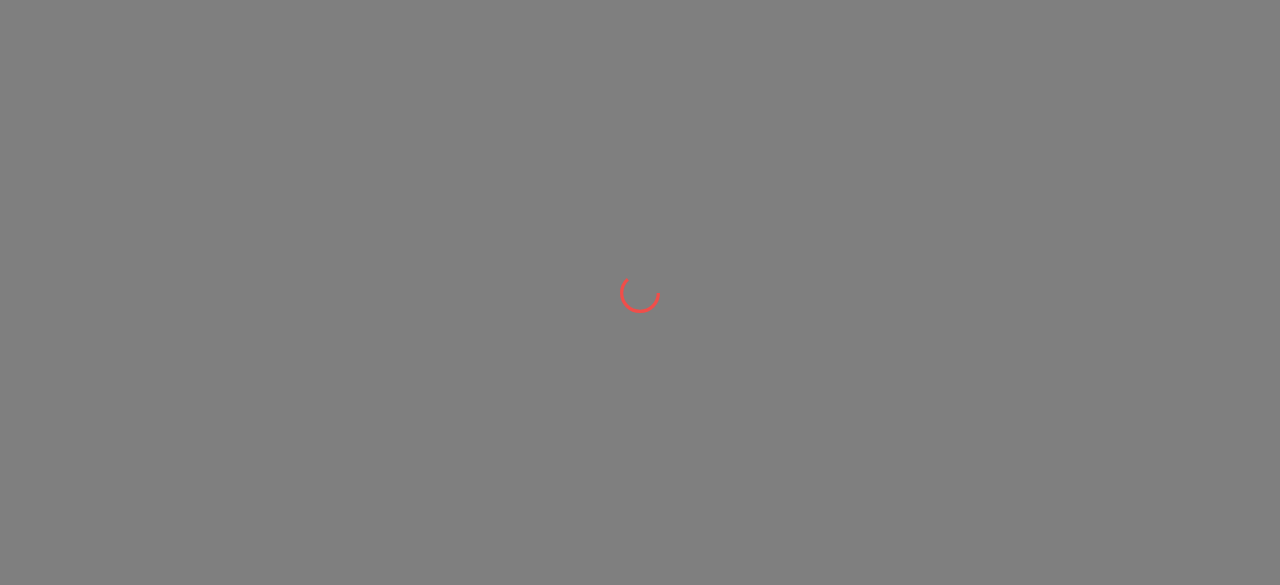 scroll, scrollTop: 0, scrollLeft: 0, axis: both 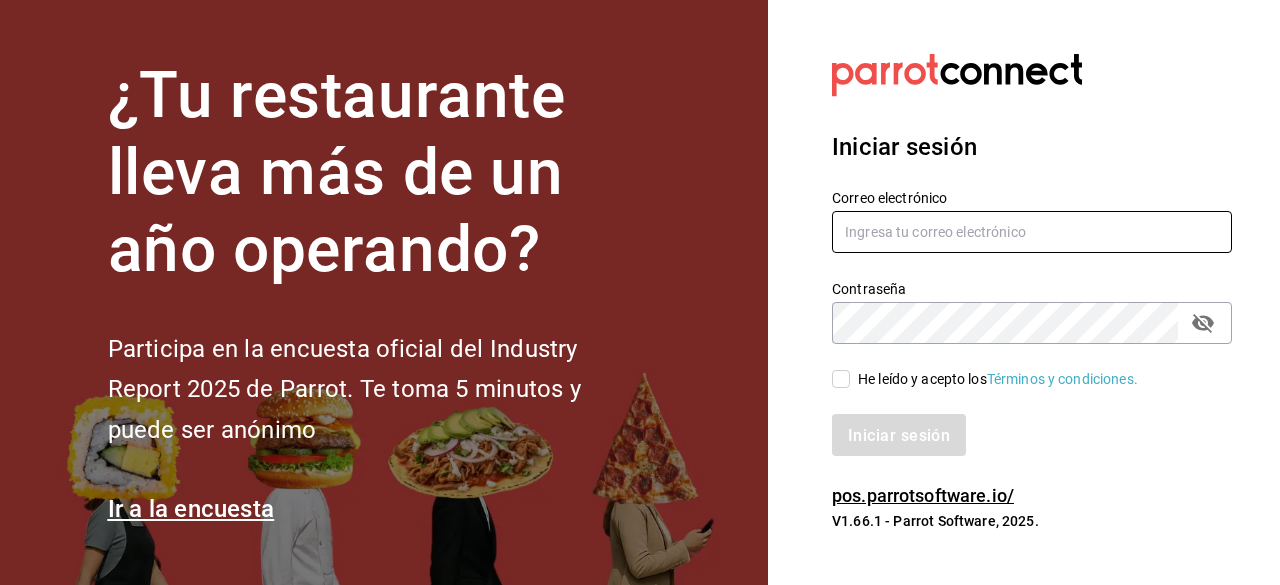 click at bounding box center (1032, 232) 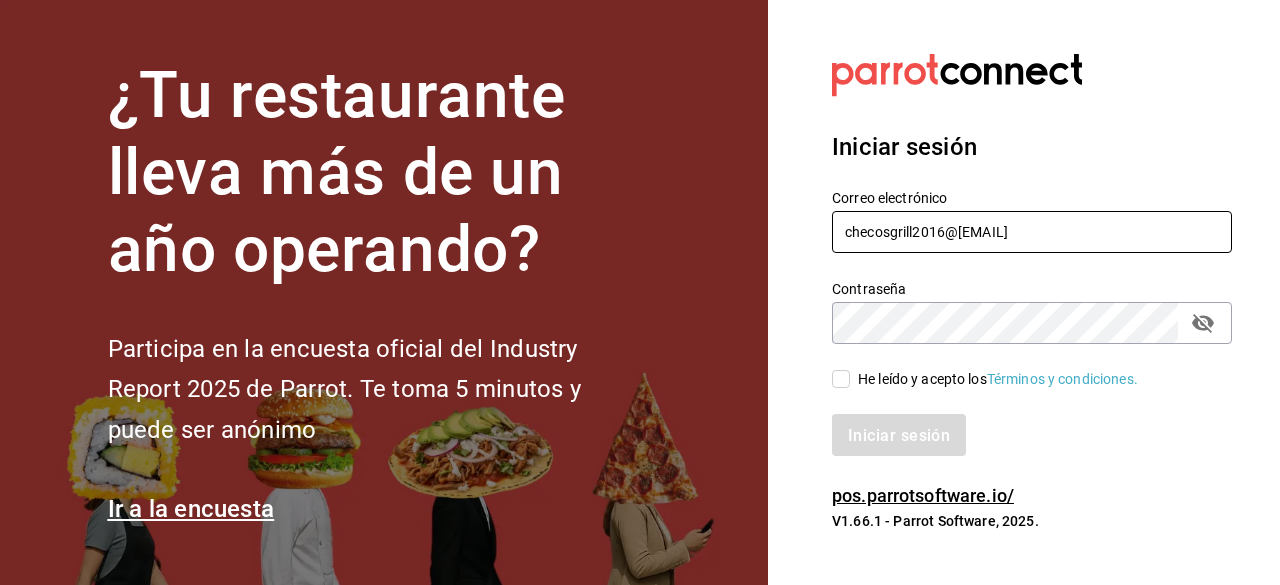 click on "checosgrill2016@gmailcom" at bounding box center (1032, 232) 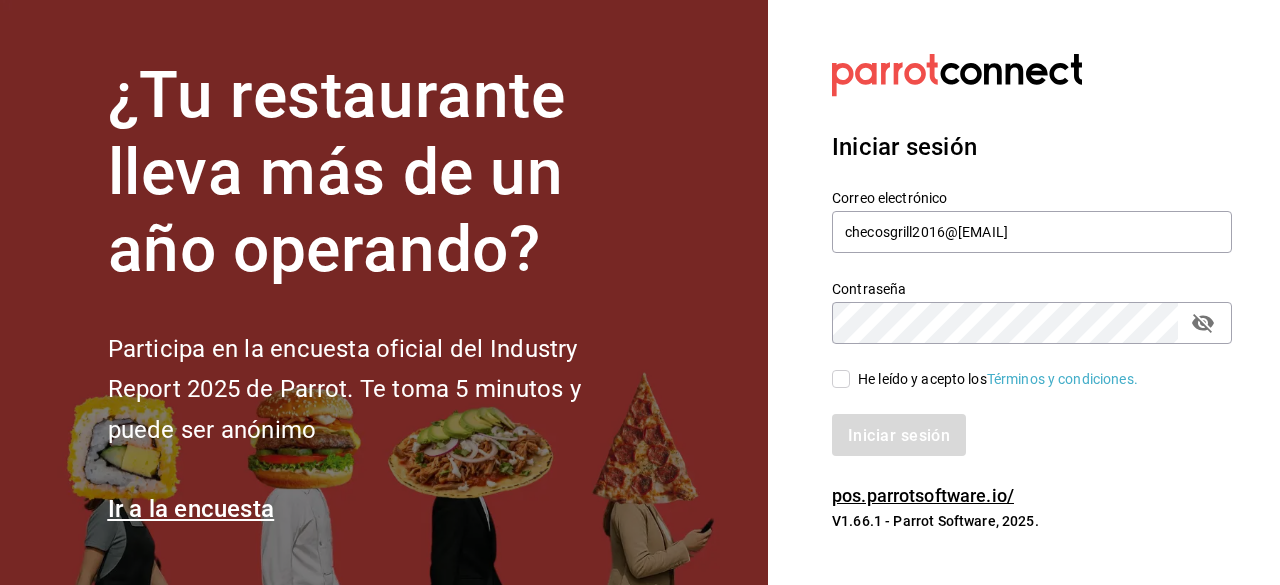 click on "He leído y acepto los  Términos y condiciones." at bounding box center (841, 379) 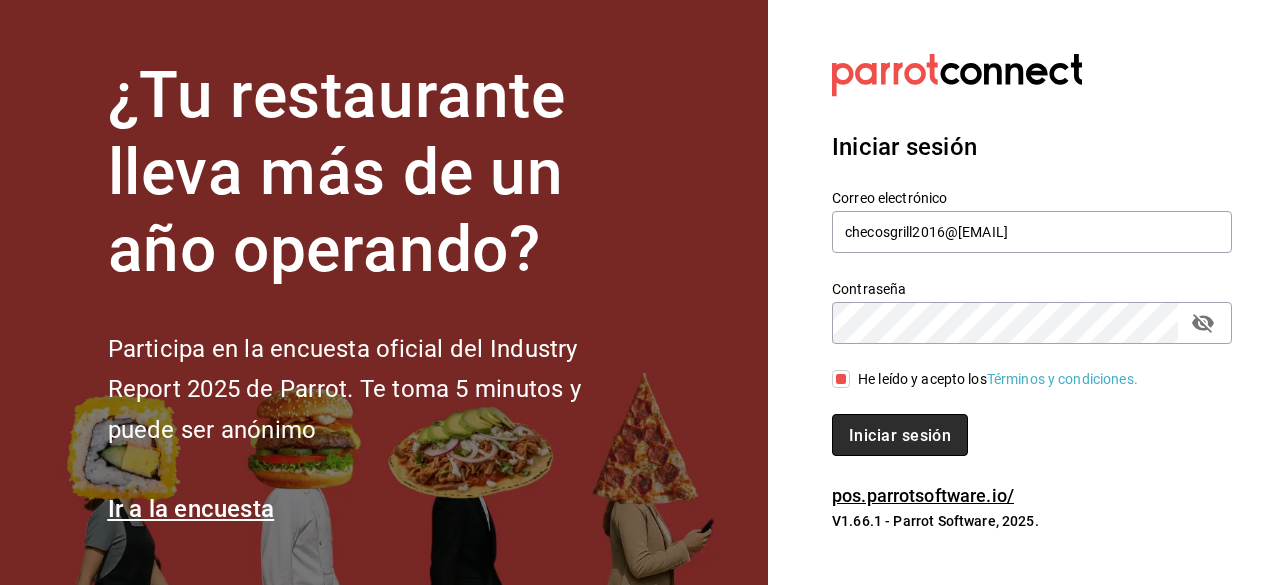 click on "Iniciar sesión" at bounding box center [900, 434] 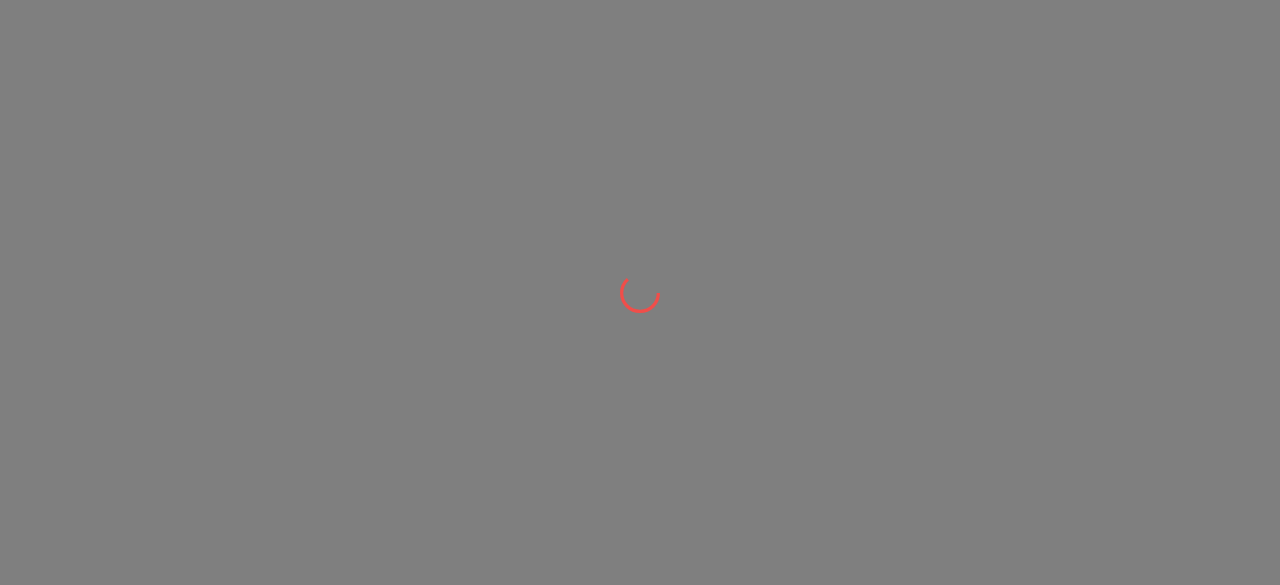 scroll, scrollTop: 0, scrollLeft: 0, axis: both 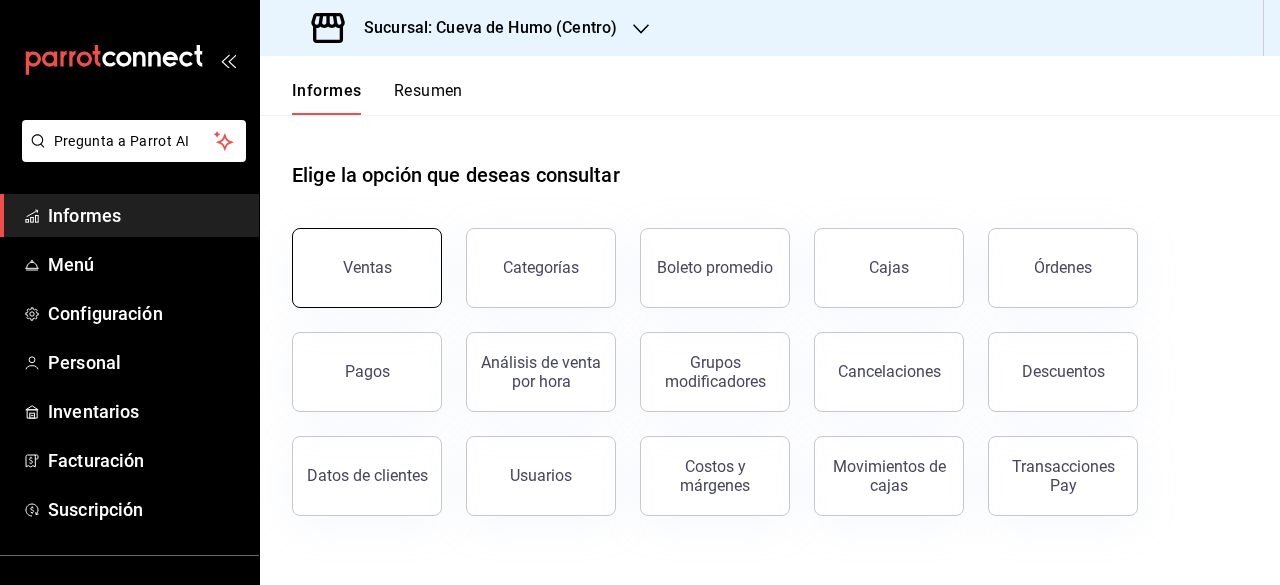 click on "Ventas" at bounding box center [367, 268] 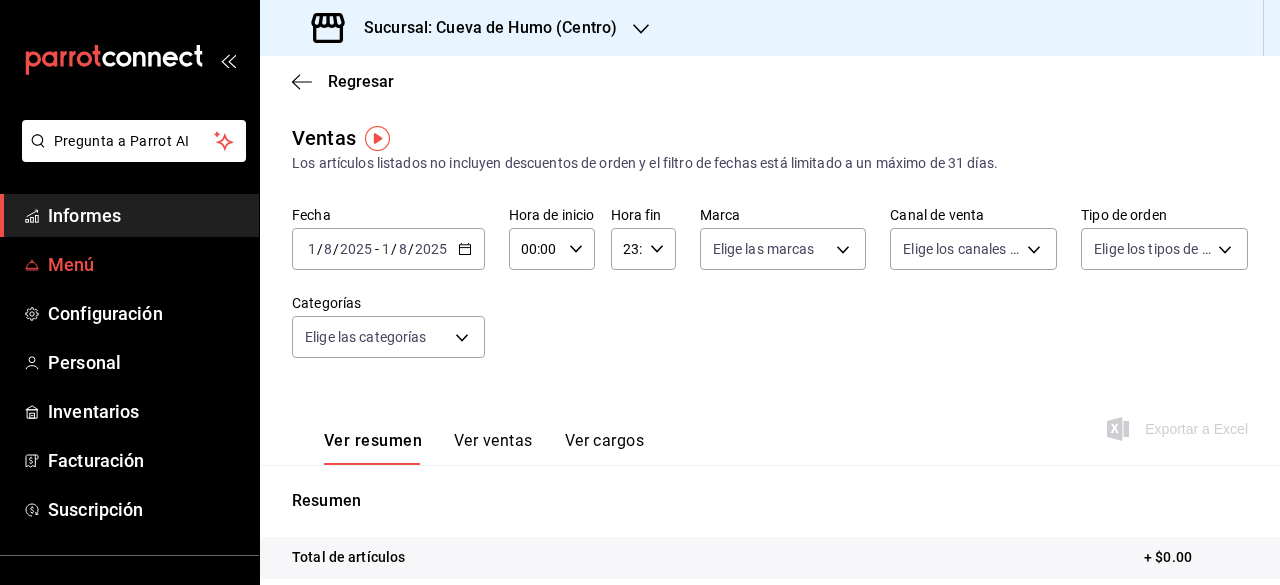 click on "Menú" at bounding box center [145, 264] 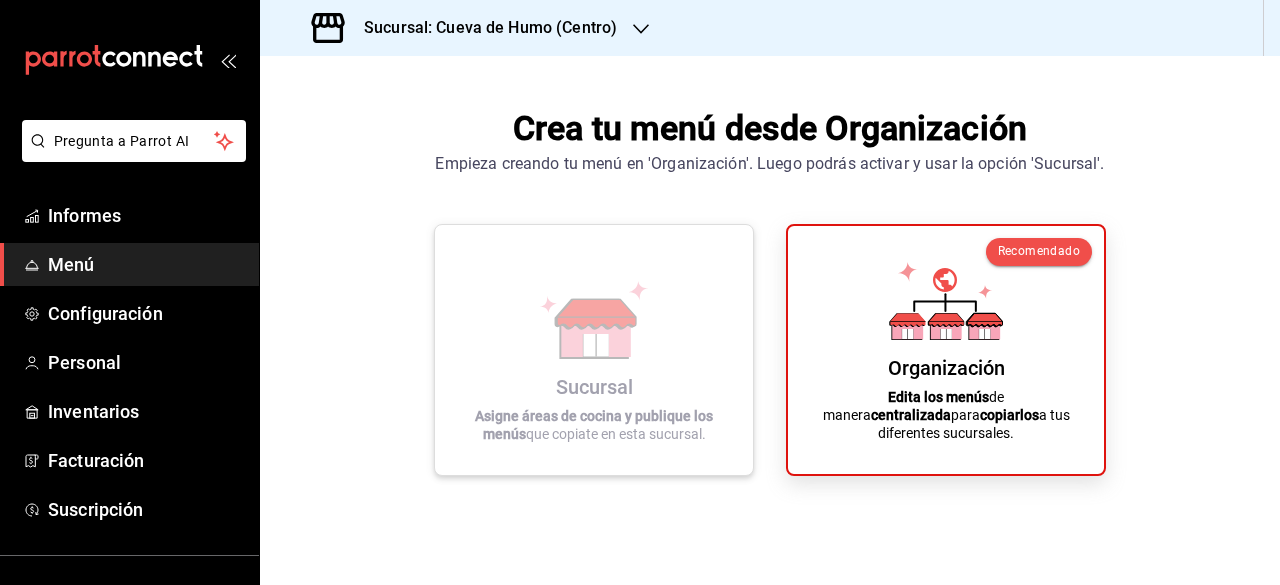 click on "Sucursal Asigne áreas de cocina y publique los menús  que copiate en esta sucursal." at bounding box center (594, 350) 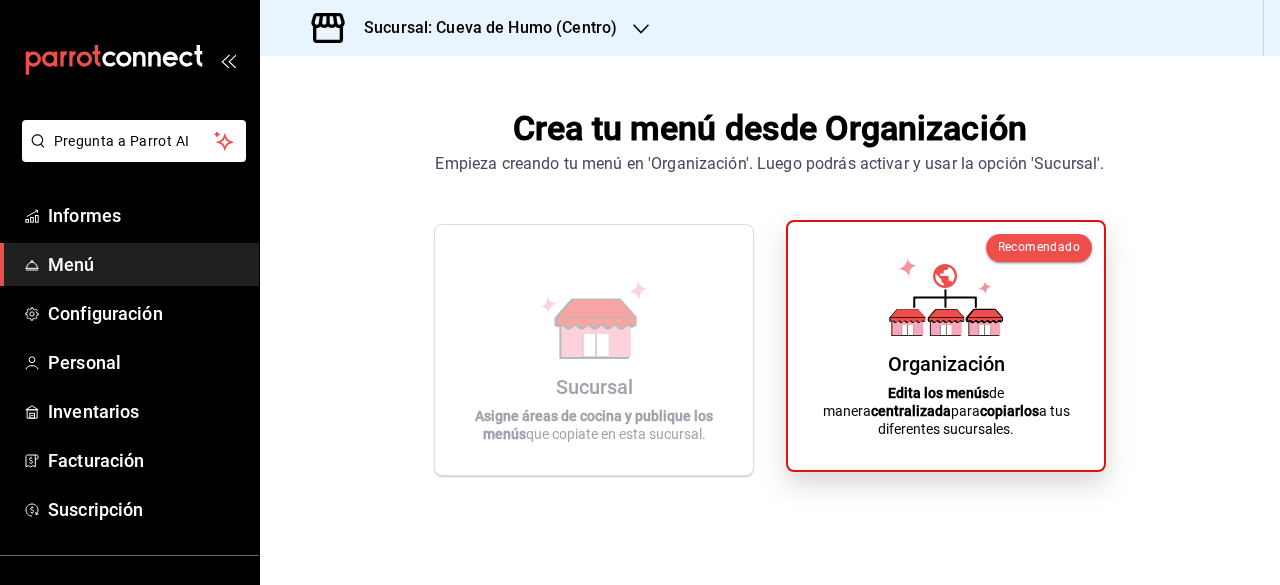 click on "Organización Edita los menús  de manera  centralizada  para  copiarlos  a tus diferentes sucursales." at bounding box center (946, 346) 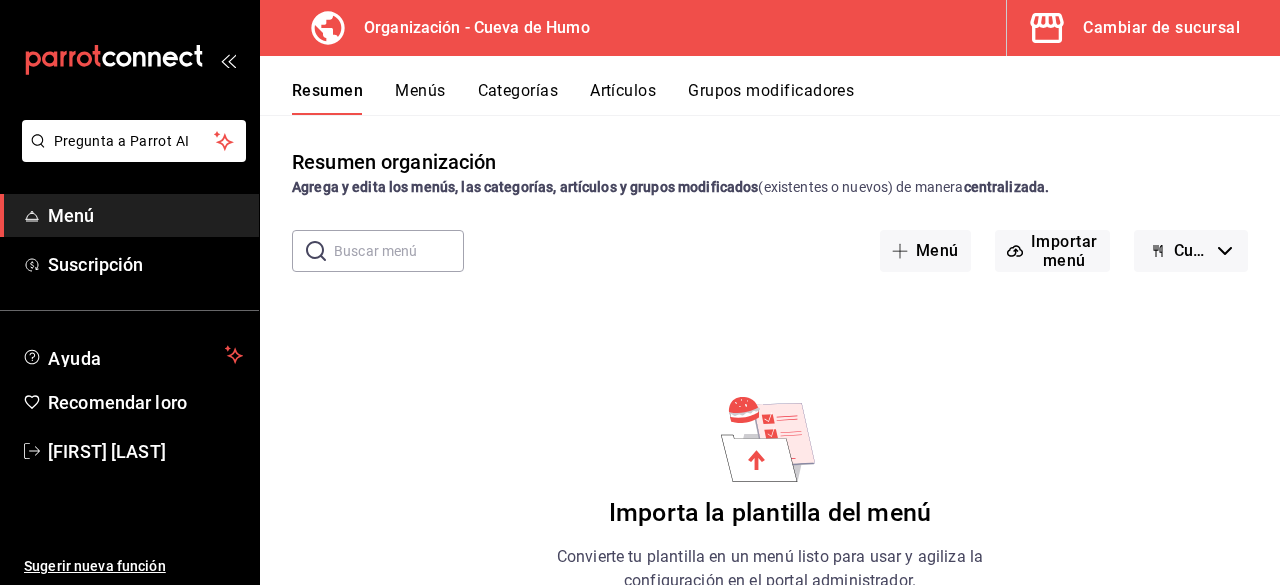 click on "Categorías" at bounding box center (518, 90) 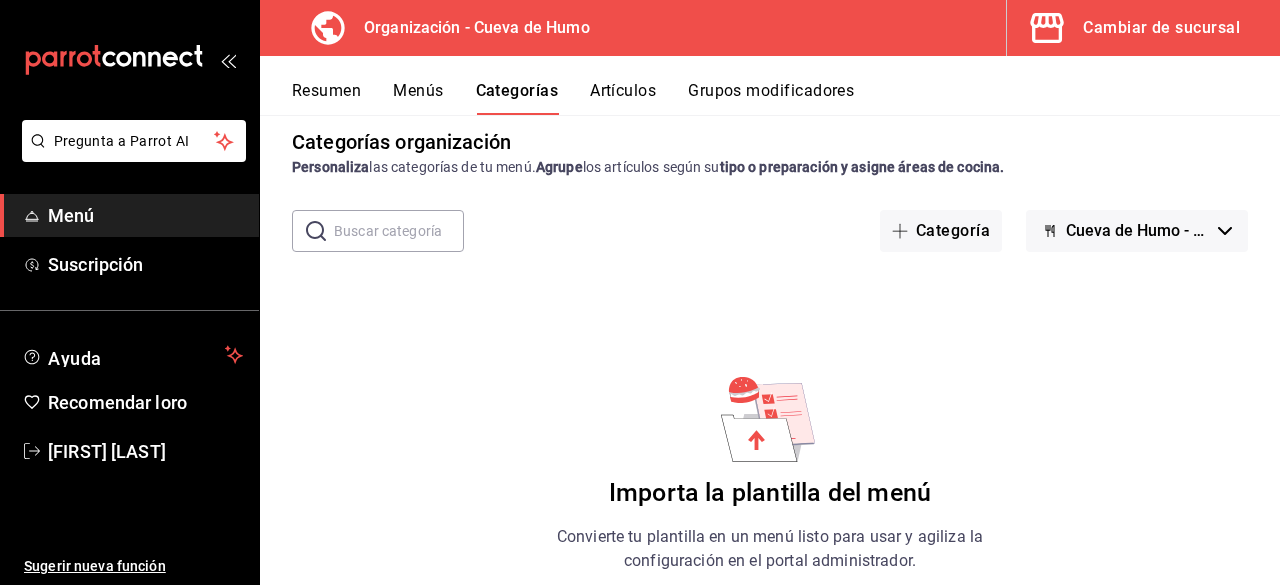 scroll, scrollTop: 0, scrollLeft: 0, axis: both 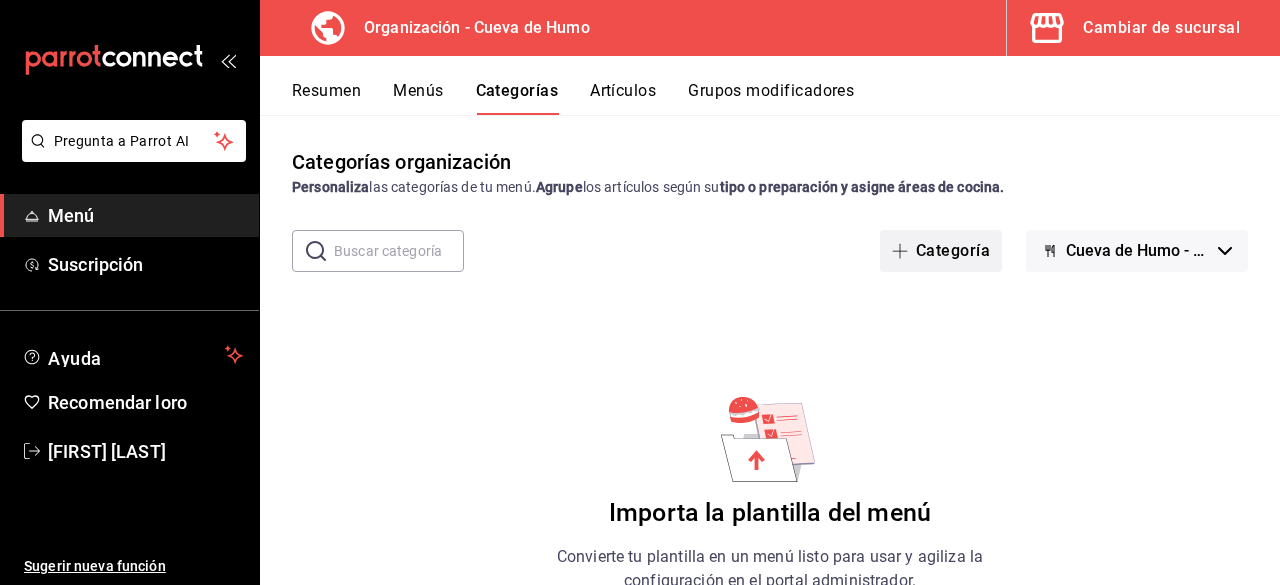 click on "Categoría" at bounding box center (953, 250) 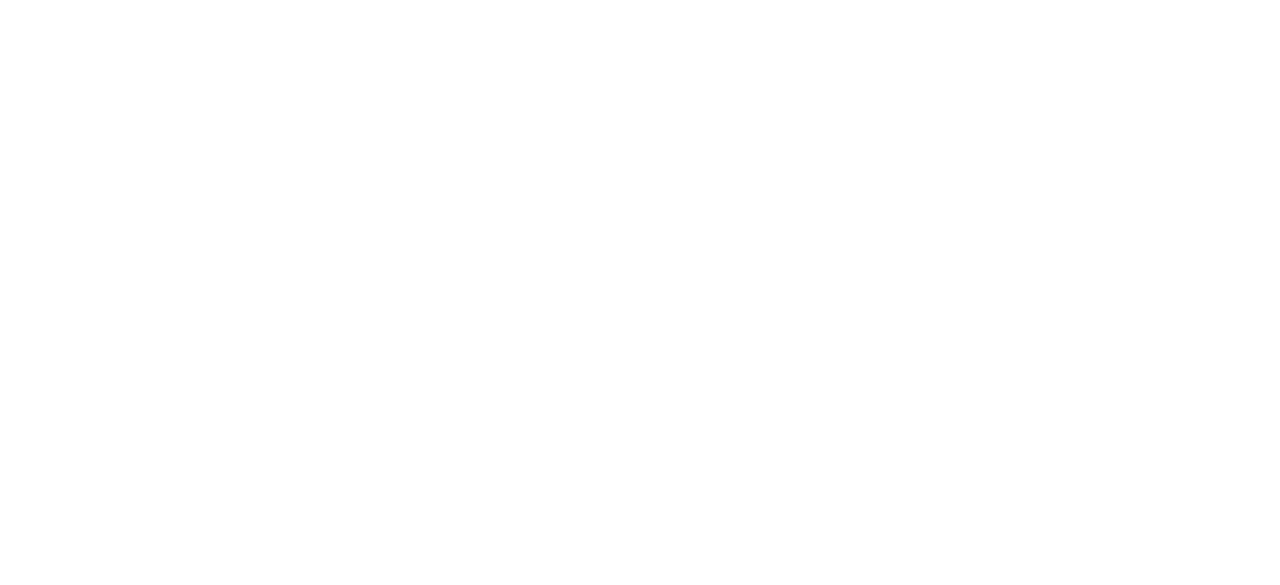 click on "Texto original Valora esta traducción Tu opinión servirá para ayudar a mejorar el Traductor de Google" at bounding box center [640, 4] 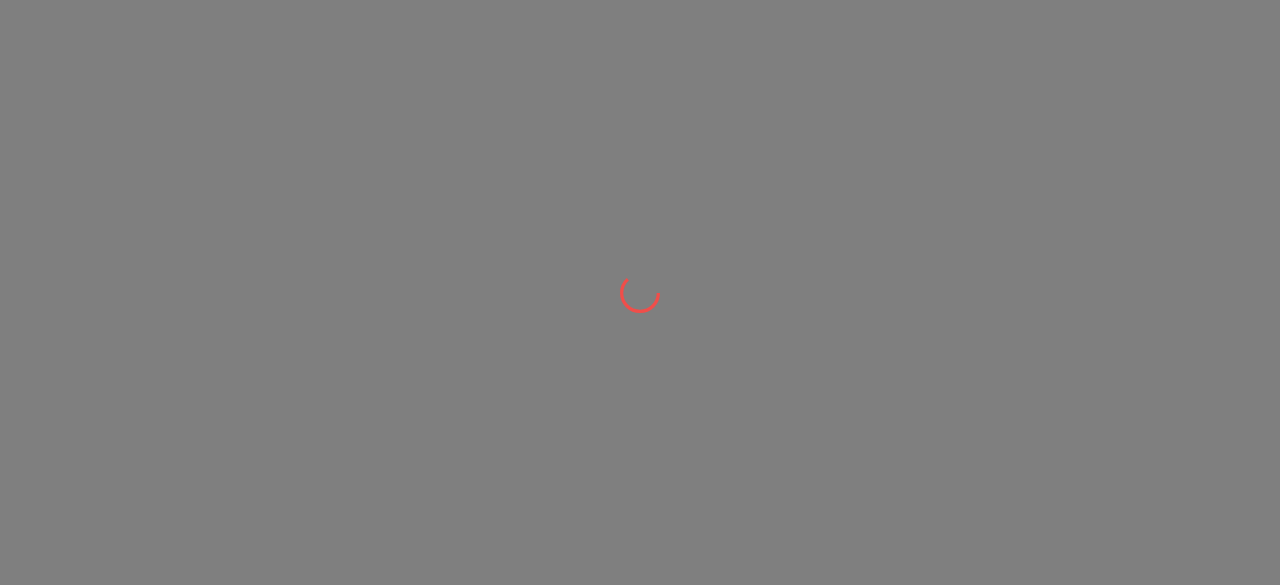 scroll, scrollTop: 0, scrollLeft: 0, axis: both 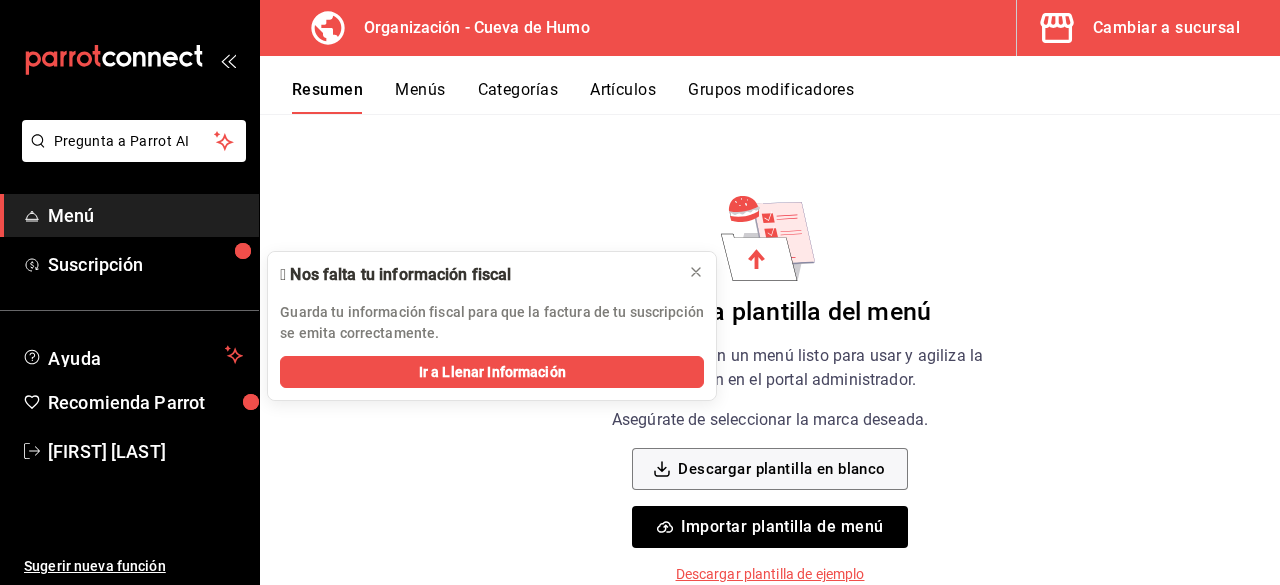 click on "🫥 Nos falta tu información fiscal Guarda tu información fiscal para que la factura de tu suscripción se emita correctamente. Ir a Llenar Información" at bounding box center [492, 326] 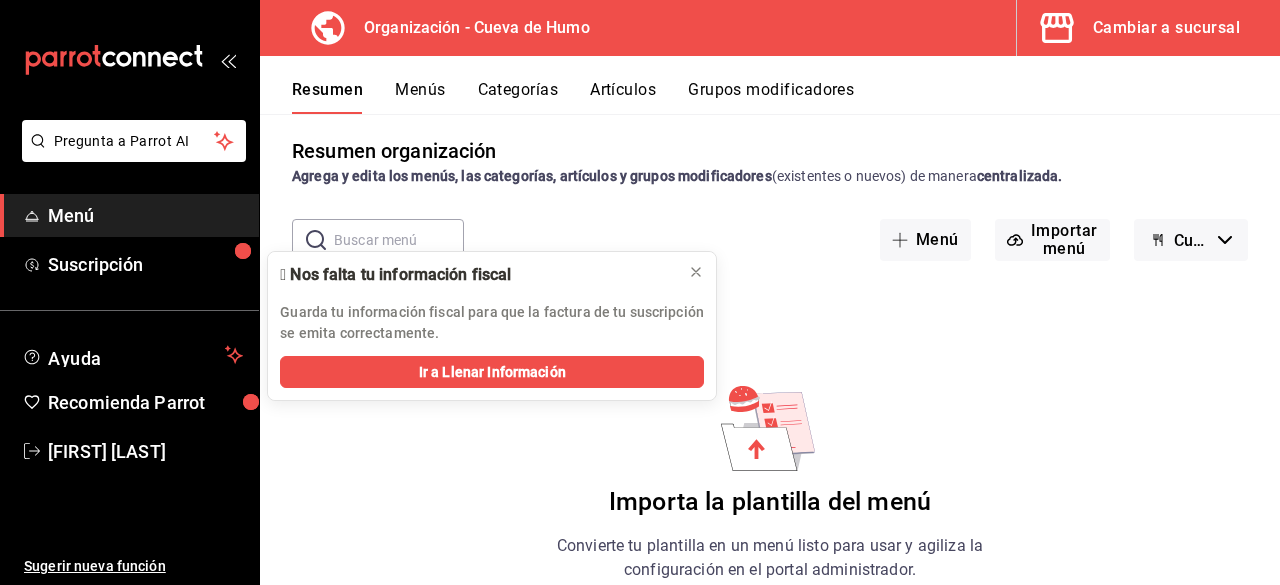 scroll, scrollTop: 0, scrollLeft: 0, axis: both 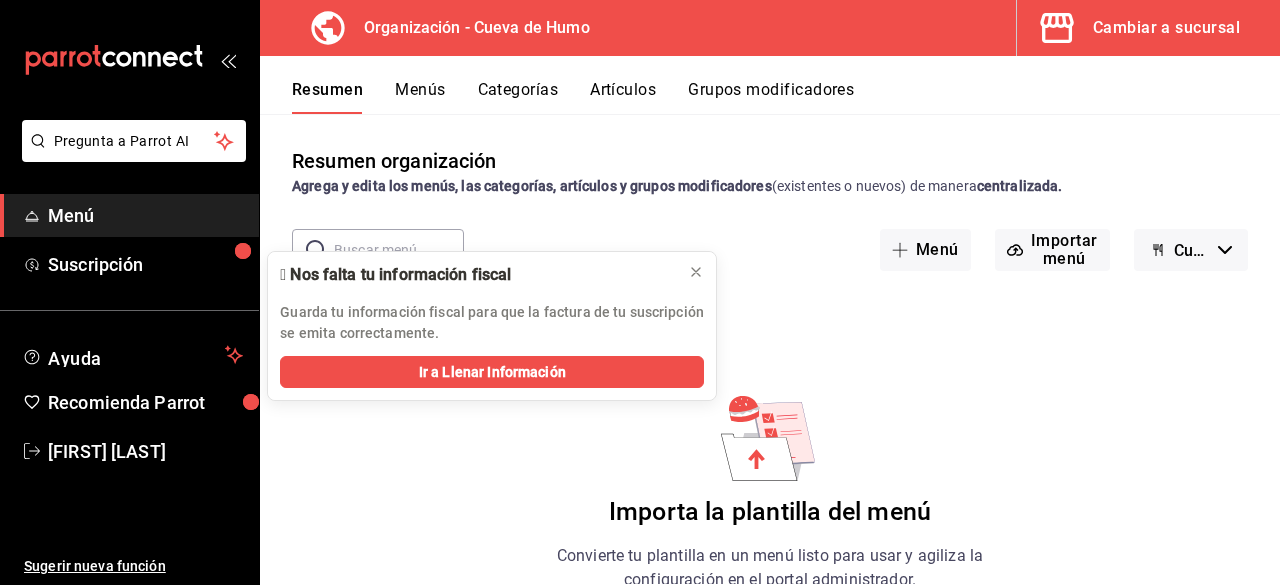 click on "Guarda tu información fiscal para que la factura de tu suscripción se emita correctamente." at bounding box center (492, 323) 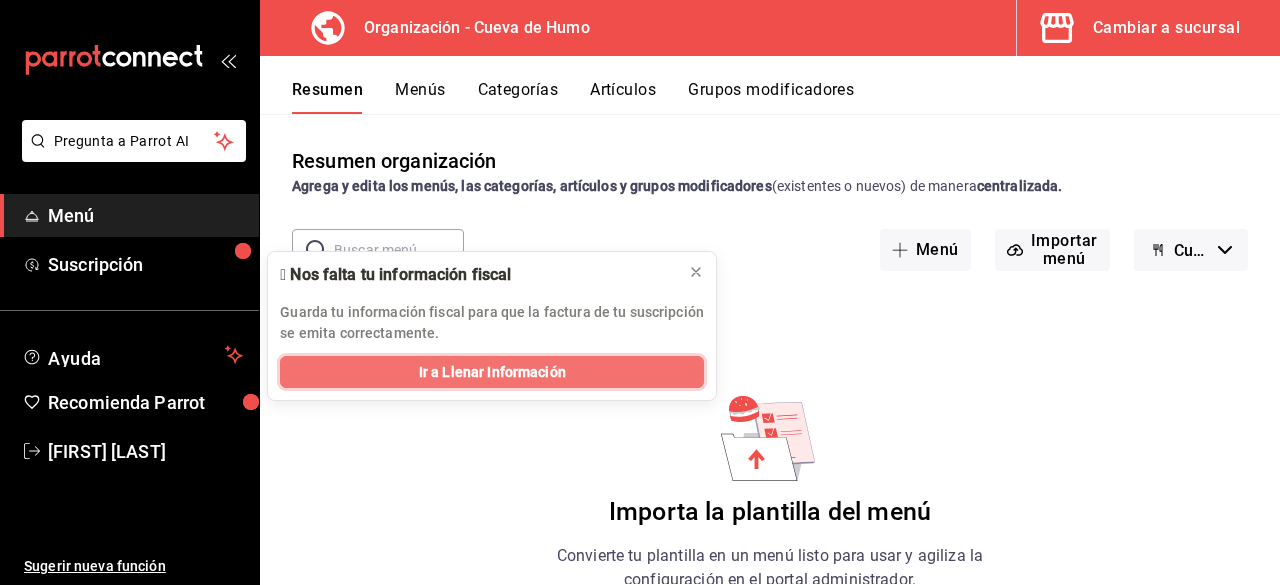click on "Ir a Llenar Información" at bounding box center [492, 372] 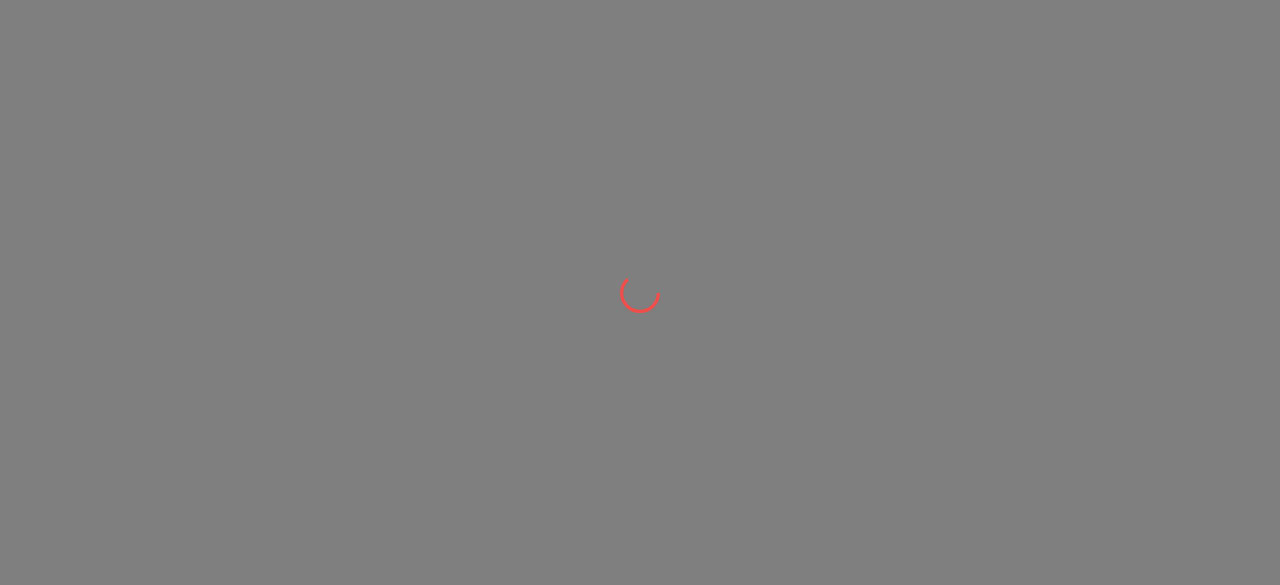 scroll, scrollTop: 0, scrollLeft: 0, axis: both 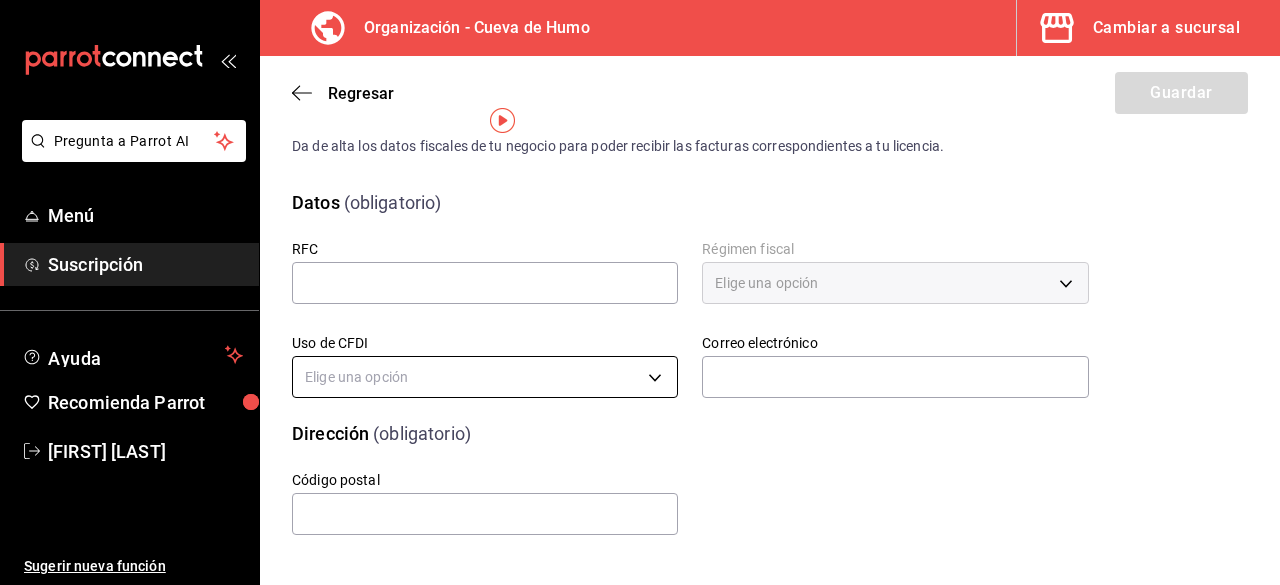 click on "Pregunta a Parrot AI Menú   Suscripción   Ayuda Recomienda Parrot   [FIRST] [LAST]   Sugerir nueva función   Organización - Cueva de Humo Cambiar a sucursal Regresar Guardar Datos de facturación Da de alta los datos fiscales de tu negocio para poder recibir las facturas correspondientes a tu licencia. Datos (obligatorio) RFC Régimen fiscal Elige una opción Uso de CFDI Elige una opción Correo electrónico Dirección (obligatorio) Código postal Pregunta a Parrot AI Menú   Suscripción   Ayuda Recomienda Parrot   [FIRST] [LAST]   Sugerir nueva función   GANA 1 MES GRATIS EN TU SUSCRIPCIÓN AQUÍ ¿Recuerdas cómo empezó tu restaurante?
Hoy puedes ayudar a un colega a tener el mismo cambio que tú viviste.
Recomienda Parrot directamente desde tu Portal Administrador.
Es fácil y rápido.
🎁 Por cada restaurante que se una, ganas 1 mes gratis. Ver video tutorial Ir a video Visitar centro de ayuda ([PHONE]) [EMAIL] Visitar centro de ayuda ([PHONE])" at bounding box center [640, 292] 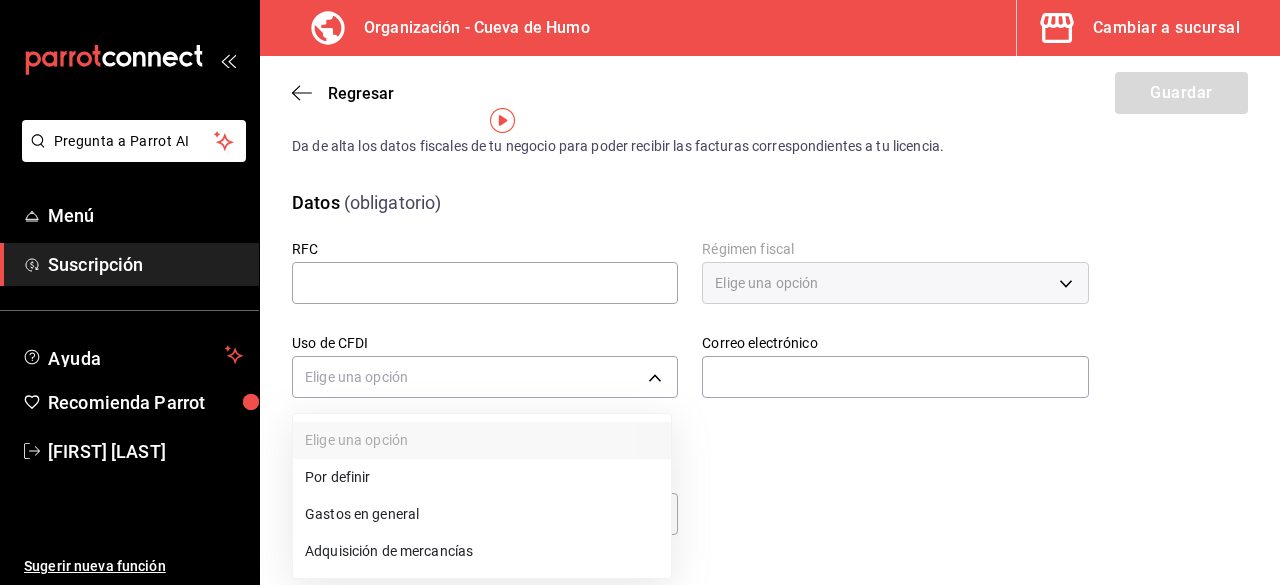 click at bounding box center [640, 292] 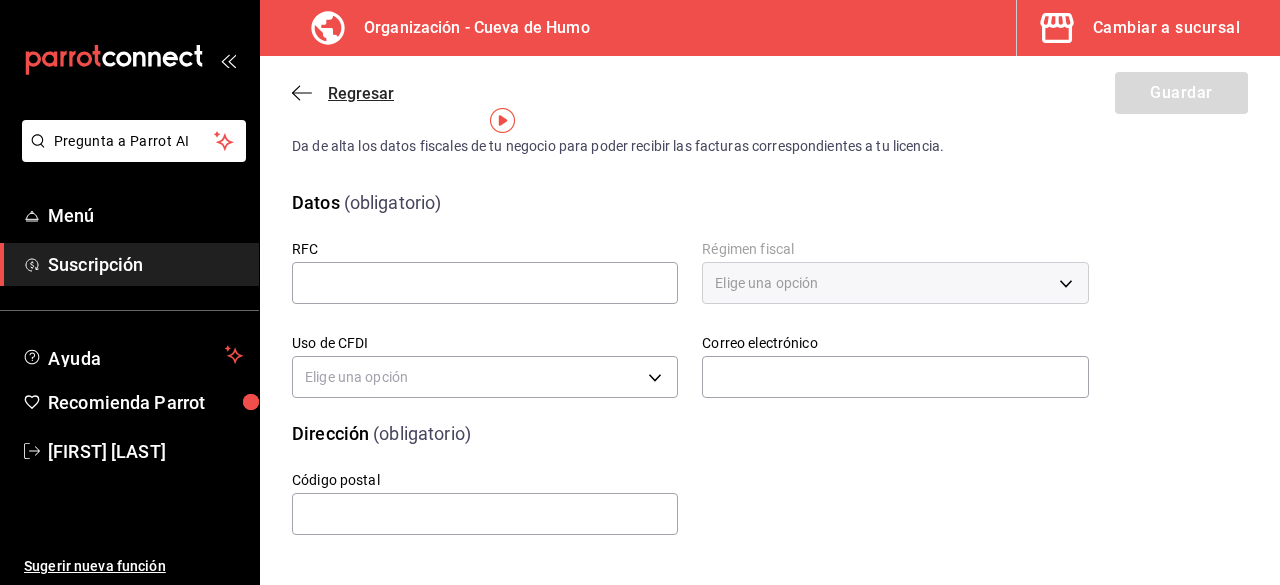 click 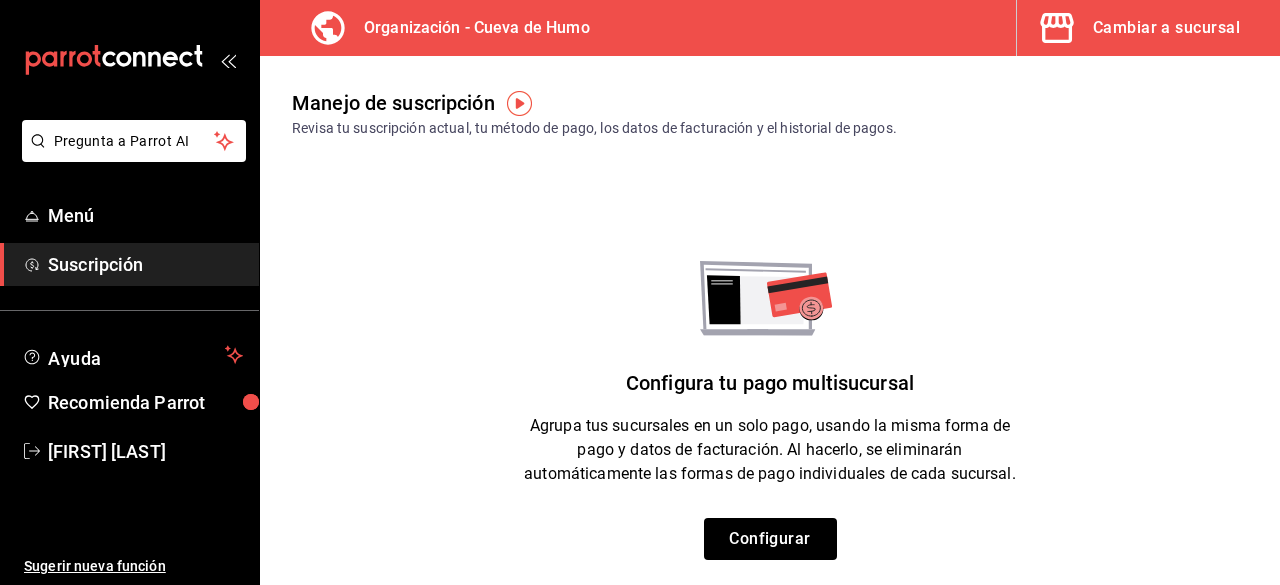 scroll, scrollTop: 0, scrollLeft: 0, axis: both 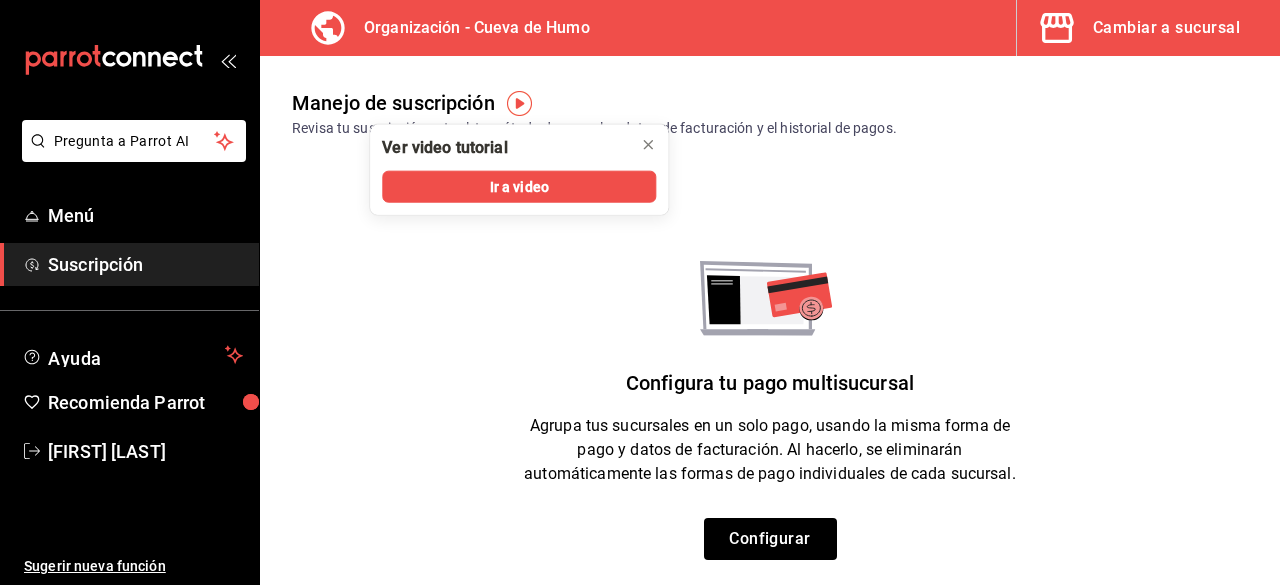 click on "Ver video tutorial" at bounding box center [460, 148] 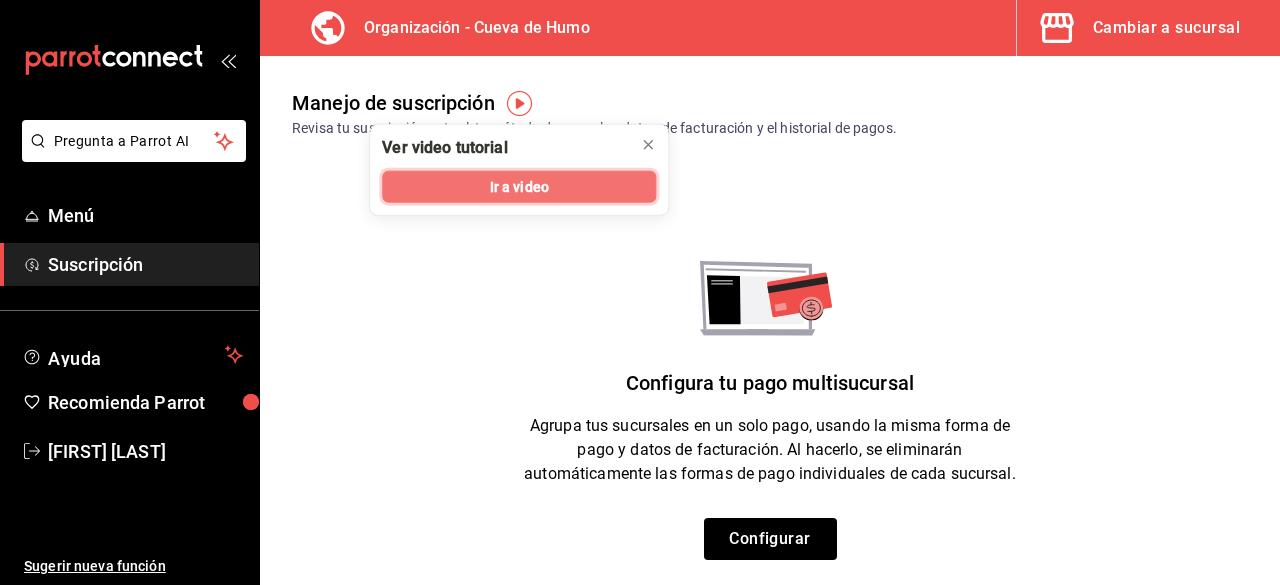 click on "Ir a video" at bounding box center (519, 186) 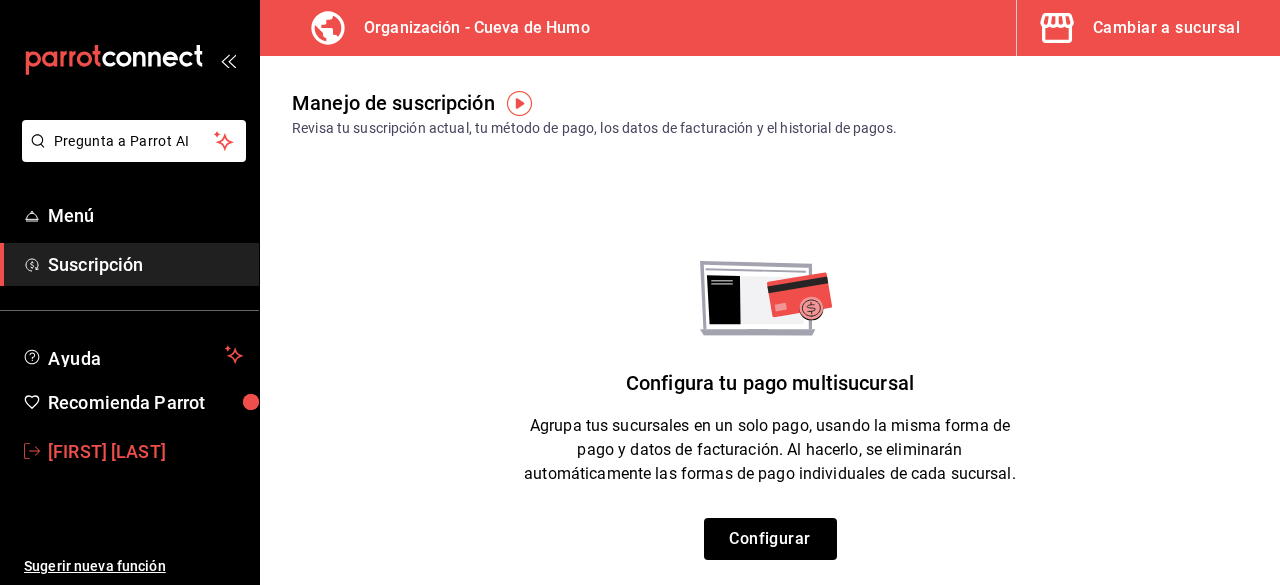 click on "[FIRST] [LAST]" at bounding box center (145, 451) 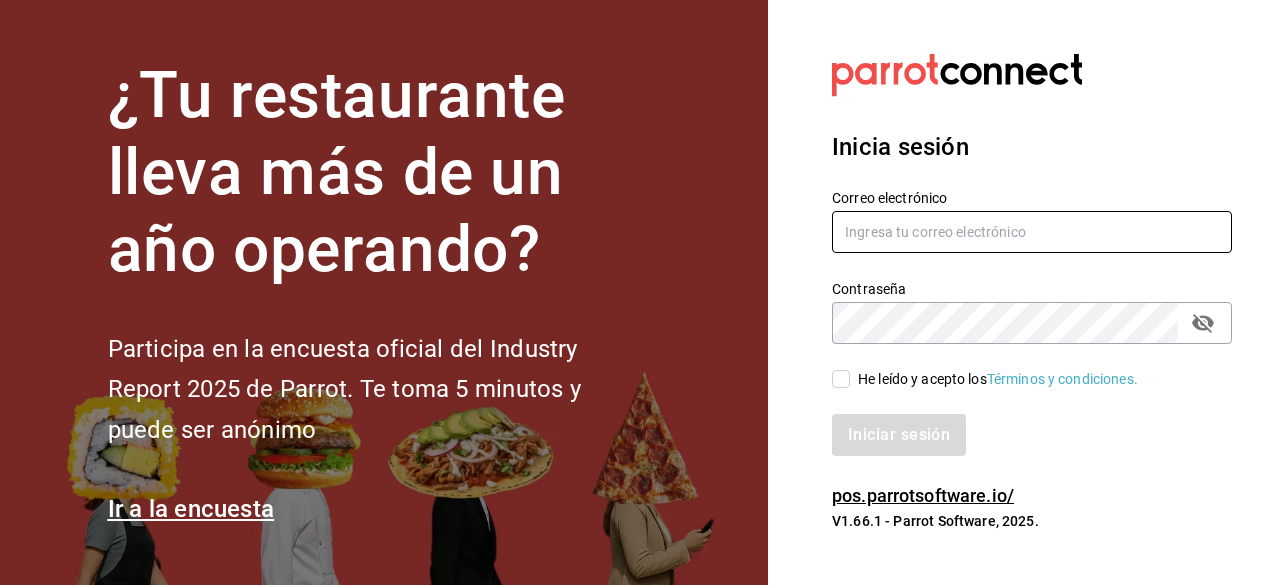 click at bounding box center [1032, 232] 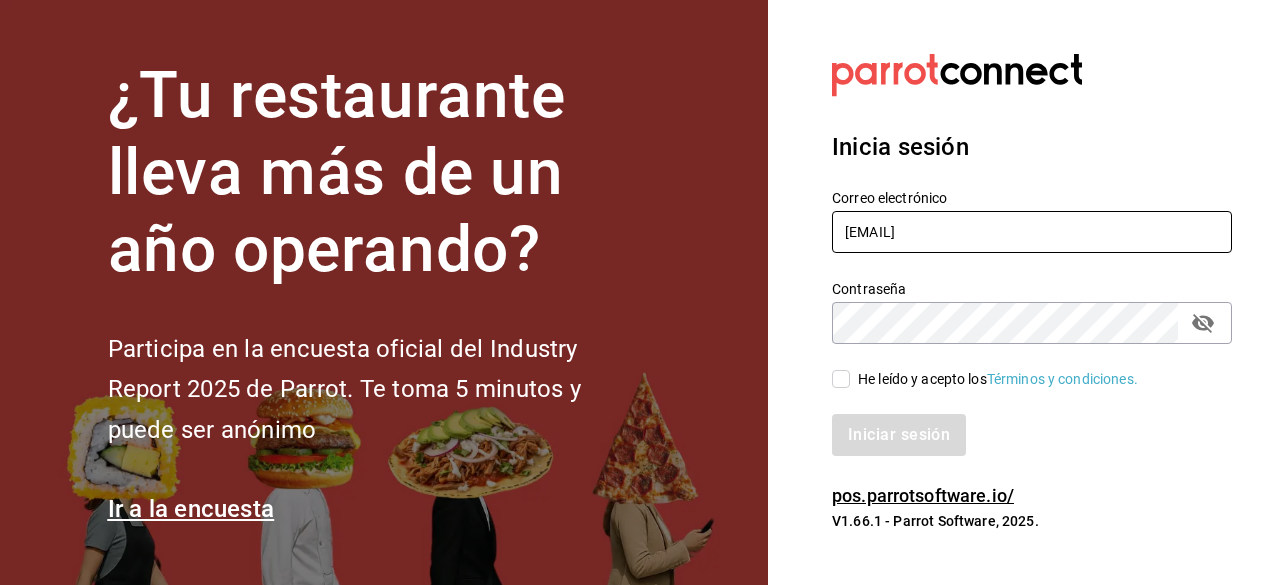 type on "[EMAIL]" 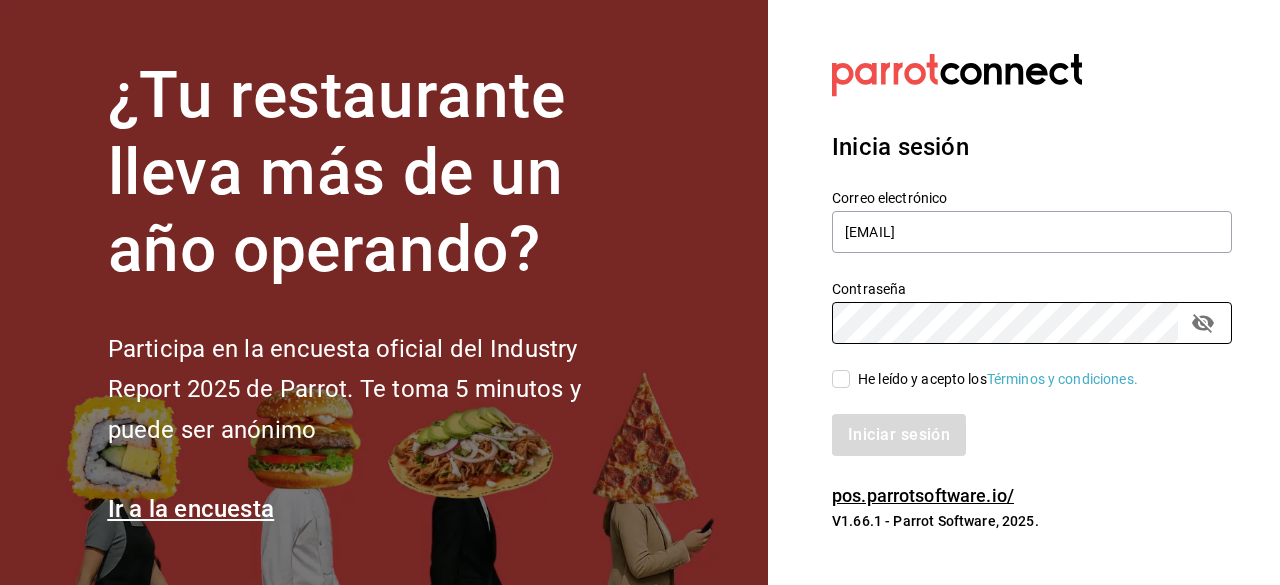 click on "He leído y acepto los  Términos y condiciones." at bounding box center (994, 379) 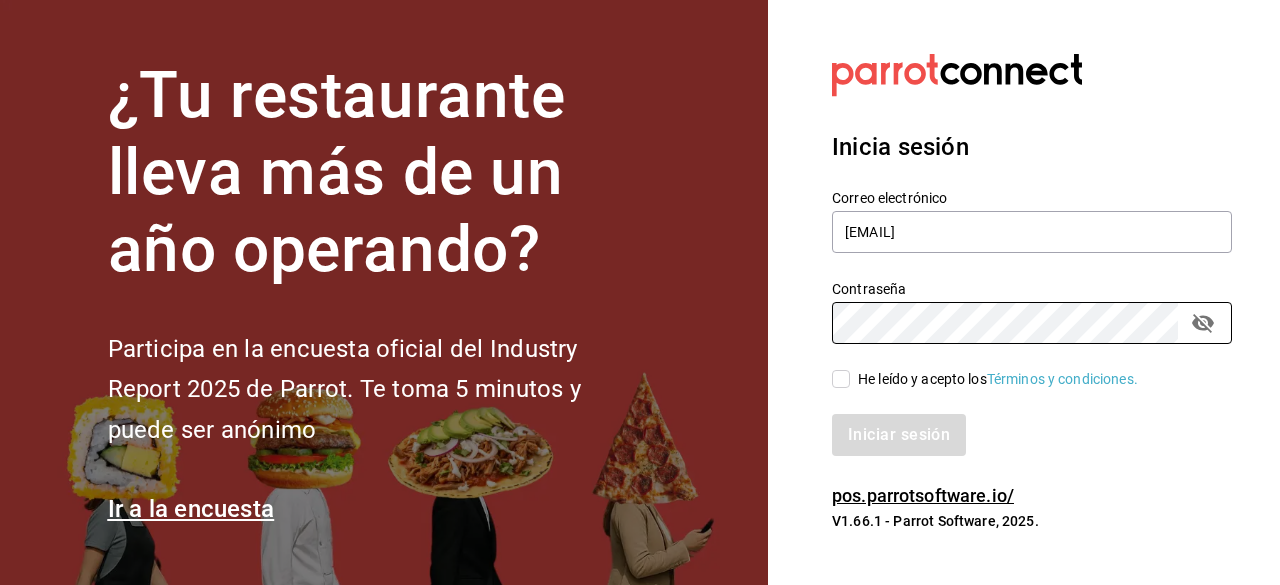 checkbox on "true" 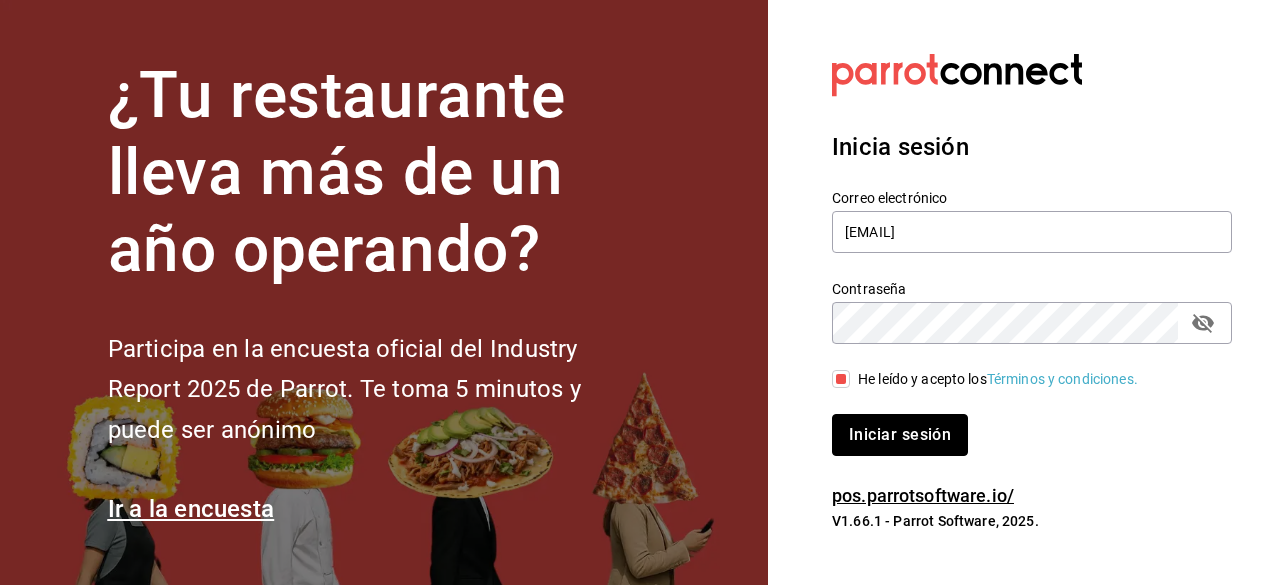 click on "Iniciar sesión" at bounding box center (900, 435) 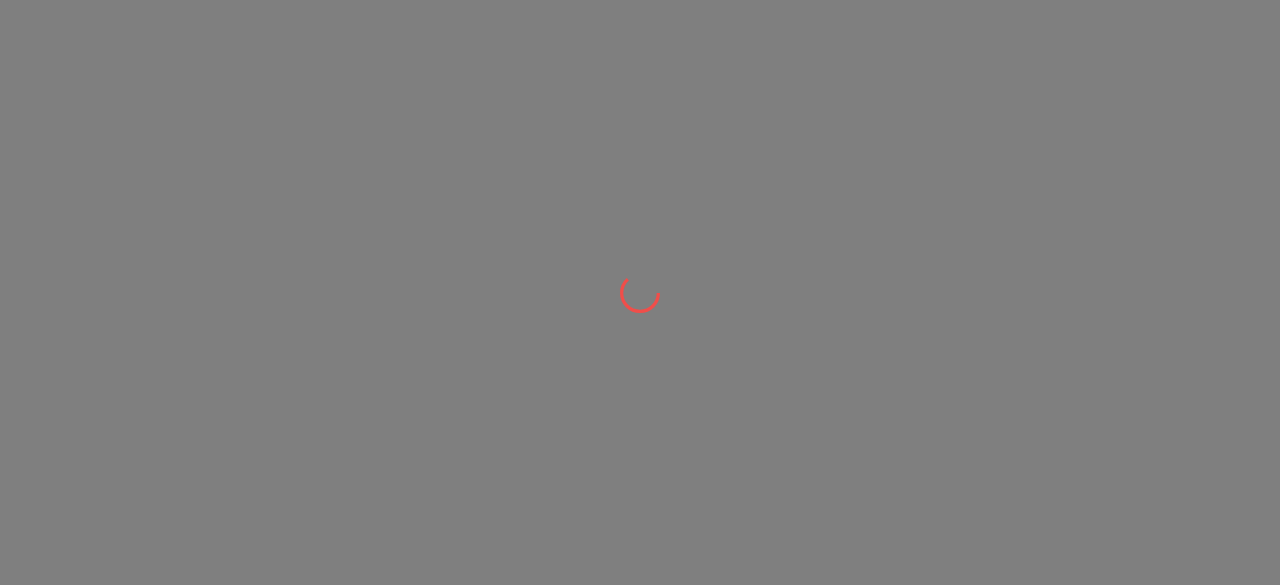 scroll, scrollTop: 0, scrollLeft: 0, axis: both 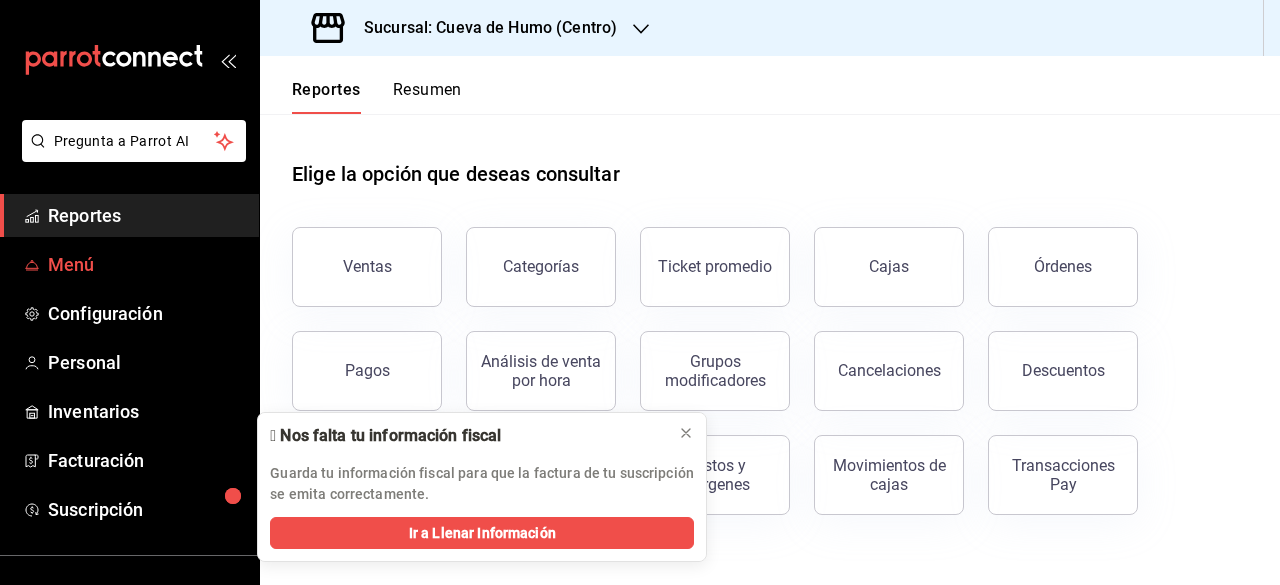 click on "Menú" at bounding box center [145, 264] 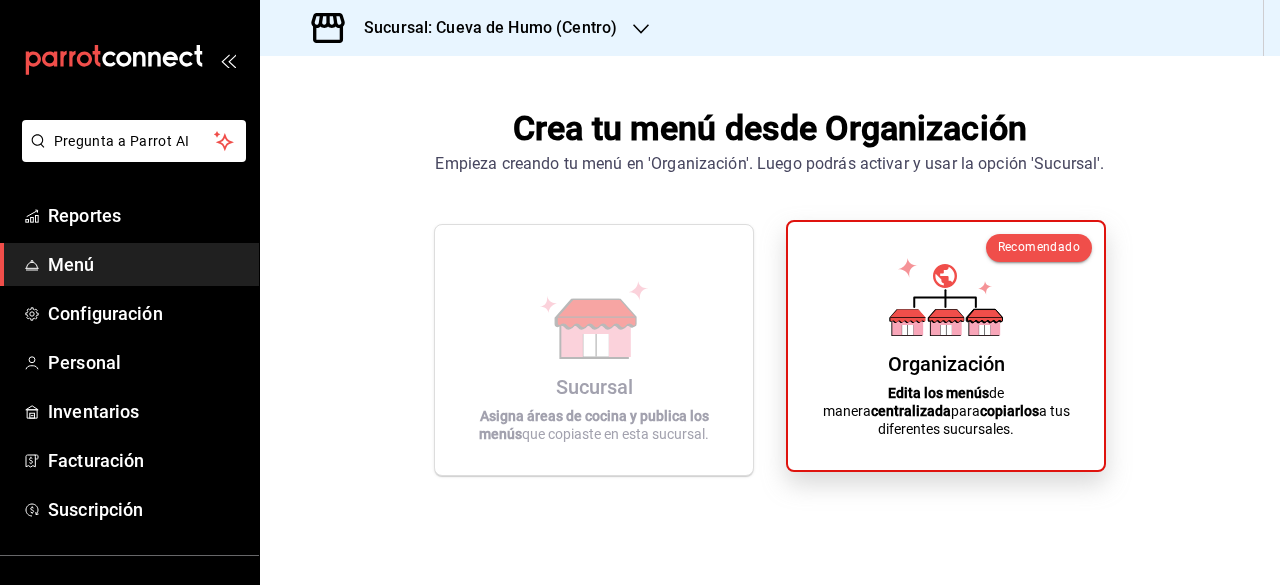 click 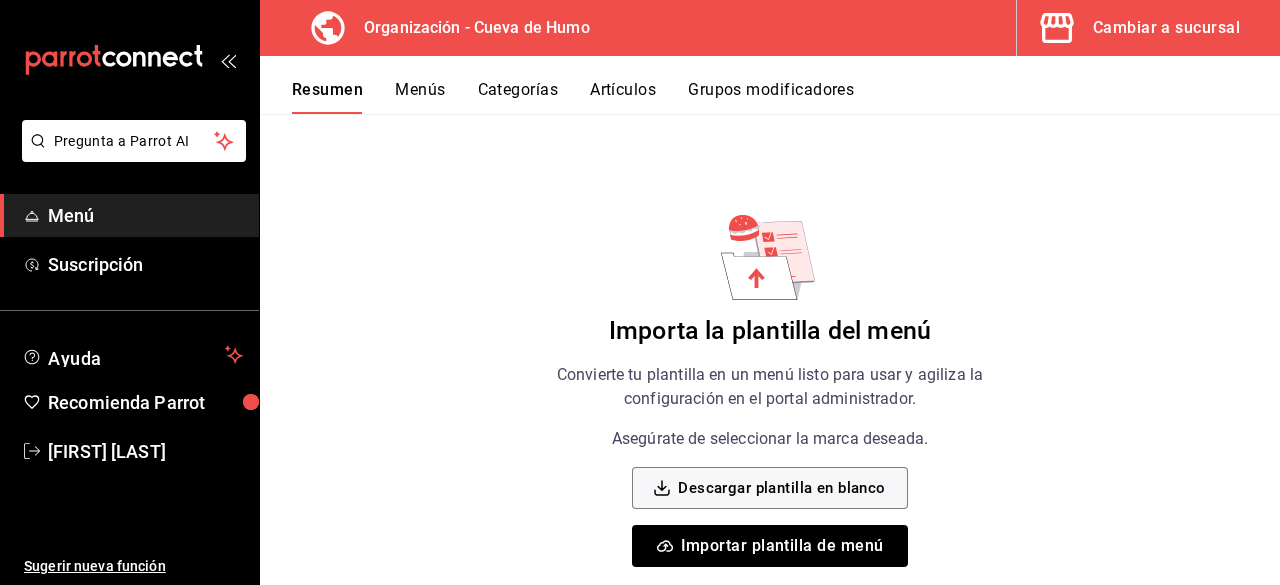 scroll, scrollTop: 200, scrollLeft: 0, axis: vertical 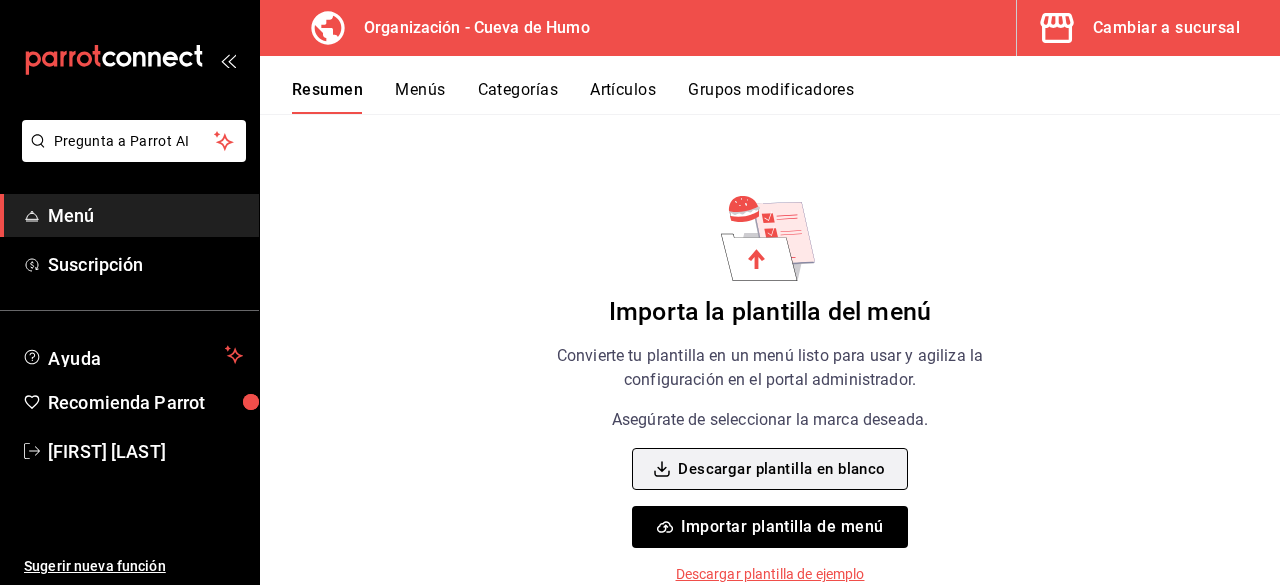 click on "Descargar plantilla en blanco" at bounding box center (769, 469) 